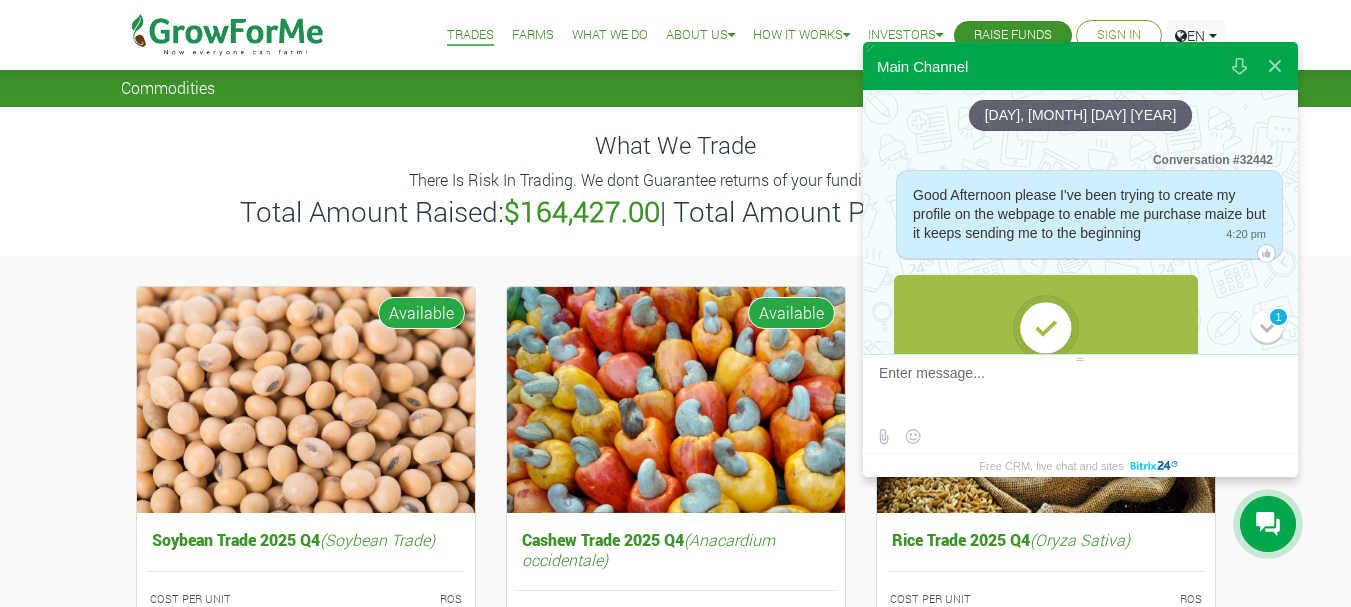 scroll, scrollTop: 0, scrollLeft: 0, axis: both 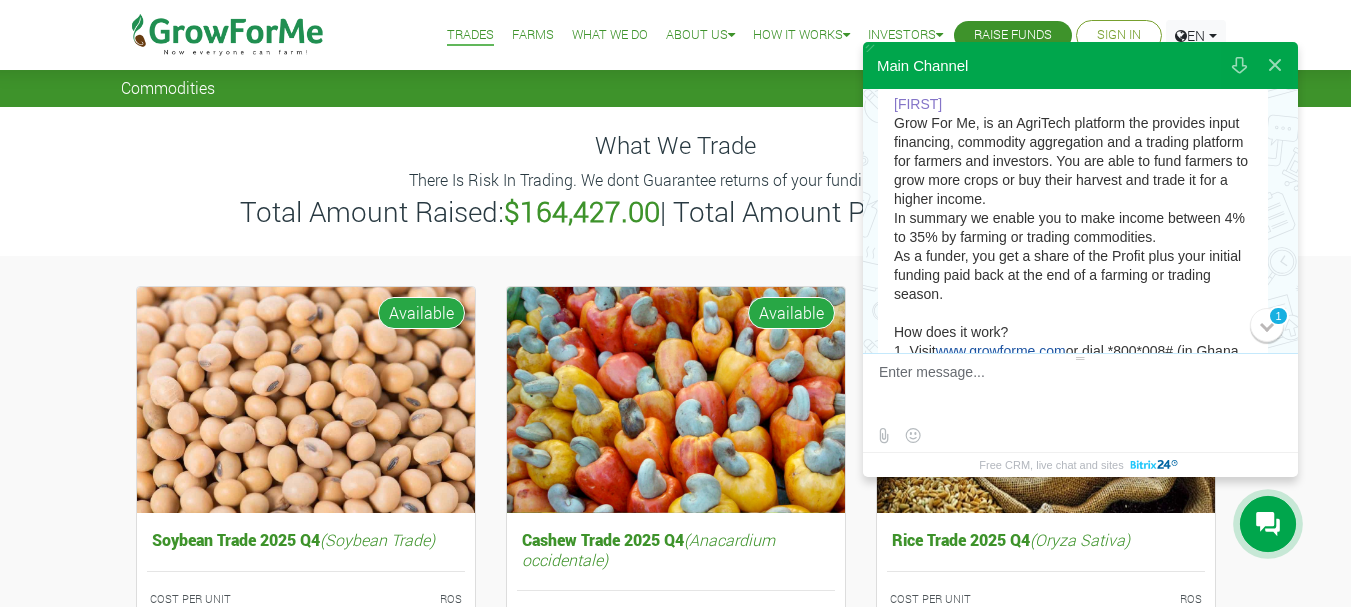 click on "Sign In" at bounding box center [1119, 35] 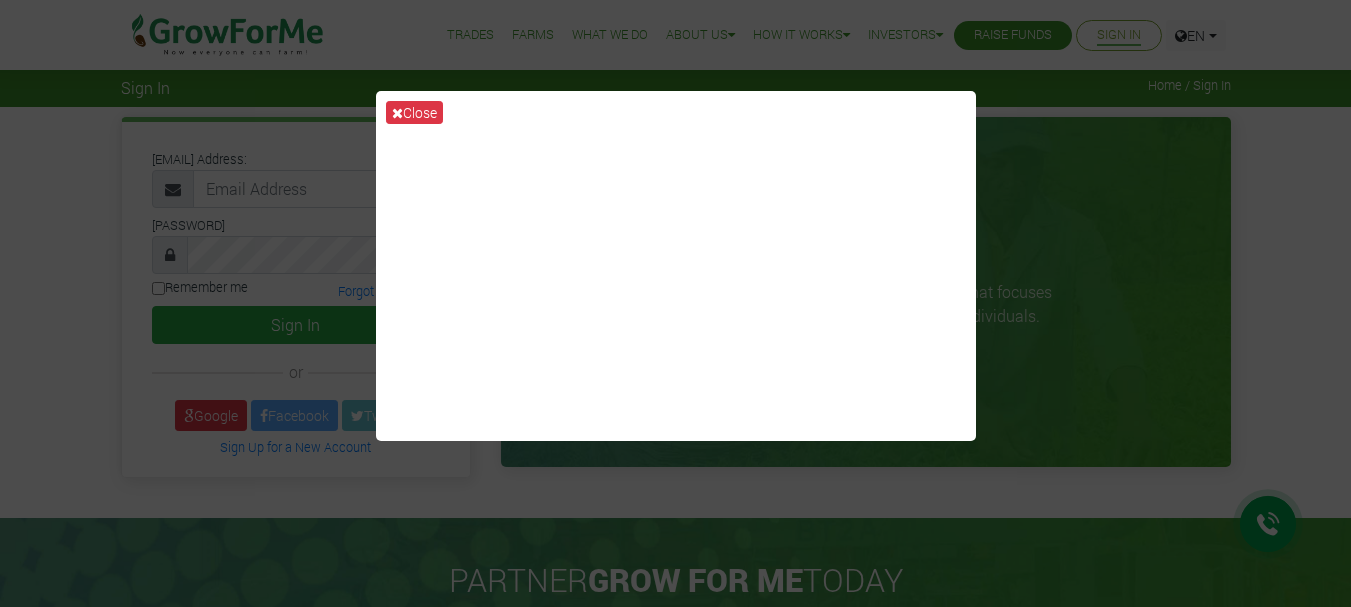 scroll, scrollTop: 0, scrollLeft: 0, axis: both 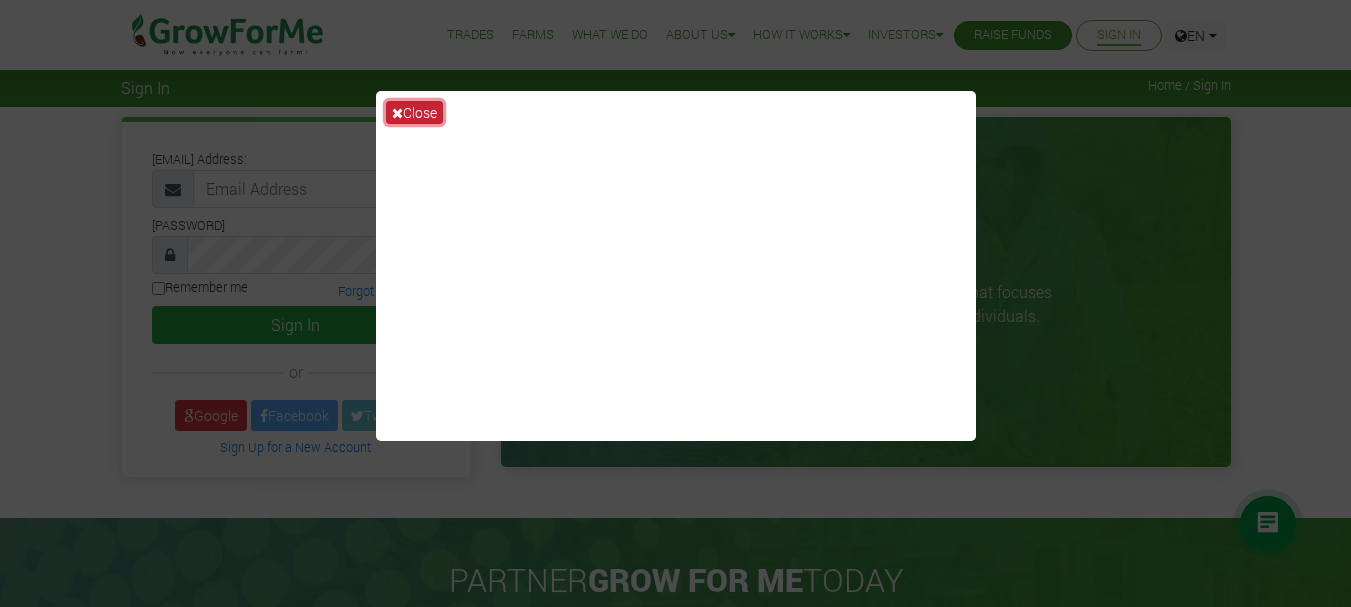 click on "Close" at bounding box center [414, 112] 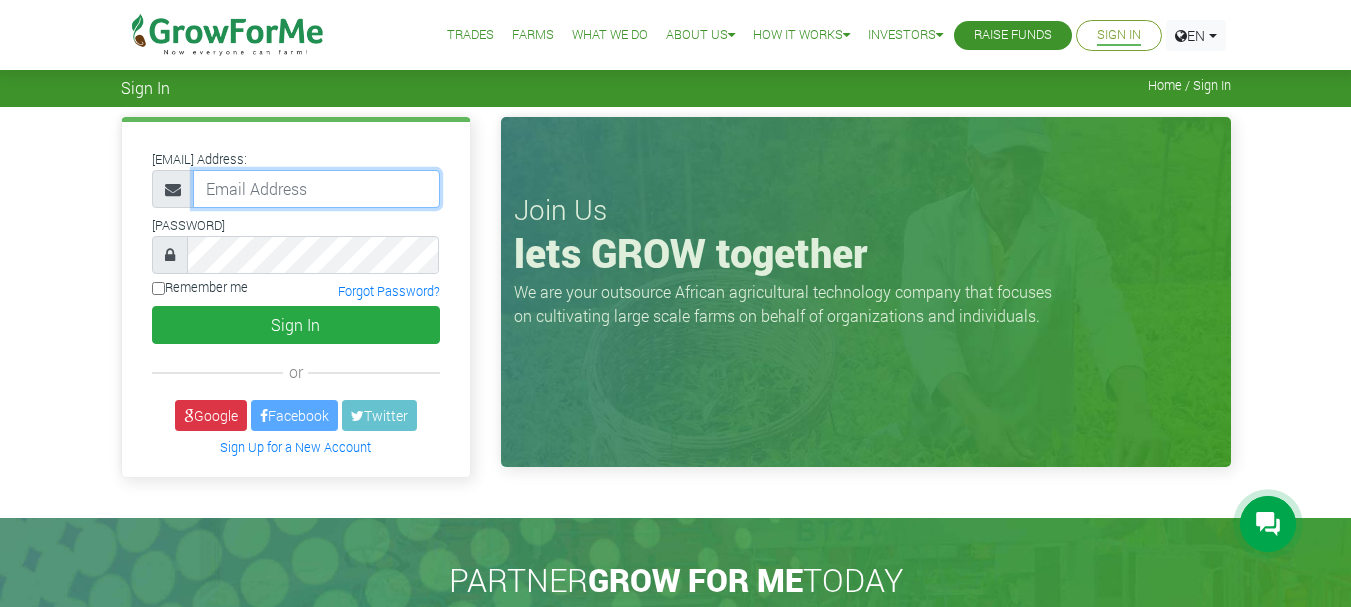 click at bounding box center (316, 189) 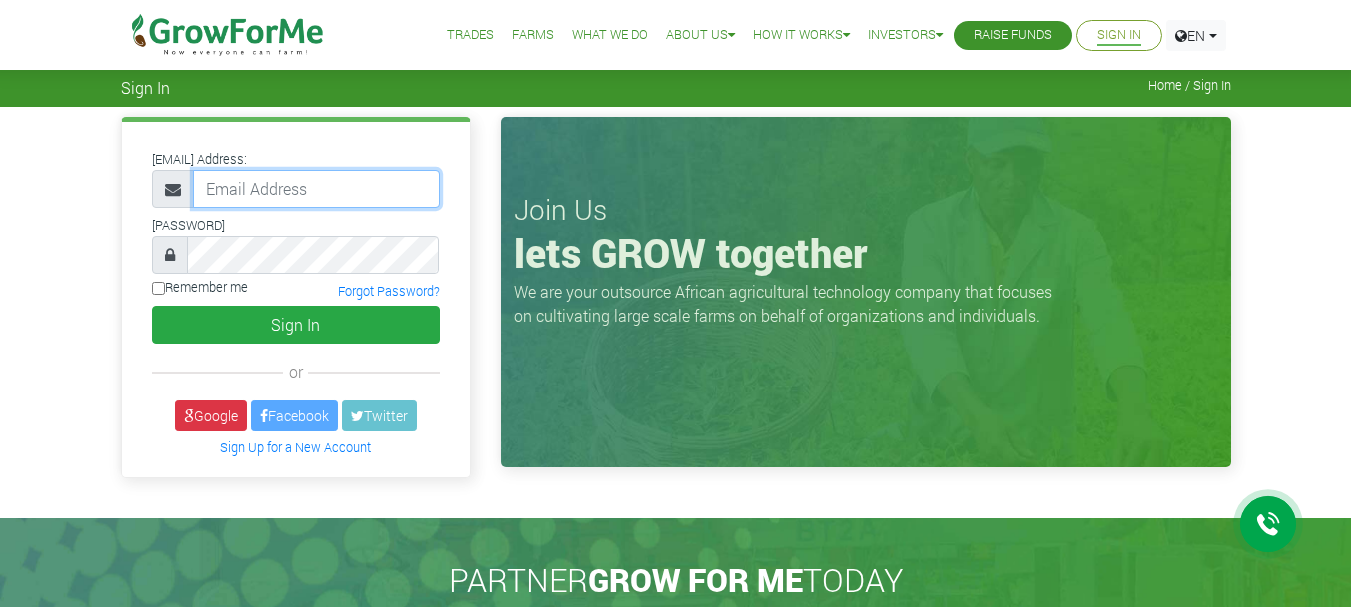 type on "[EMAIL]" 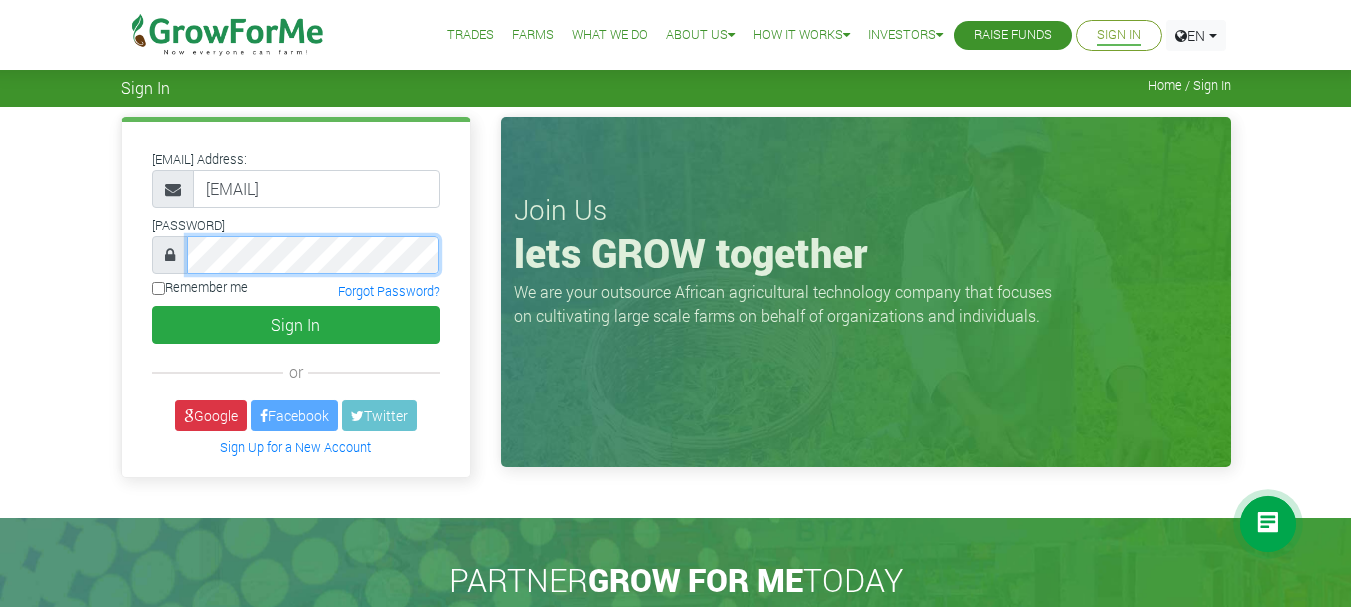 click on "Sign In" at bounding box center (296, 325) 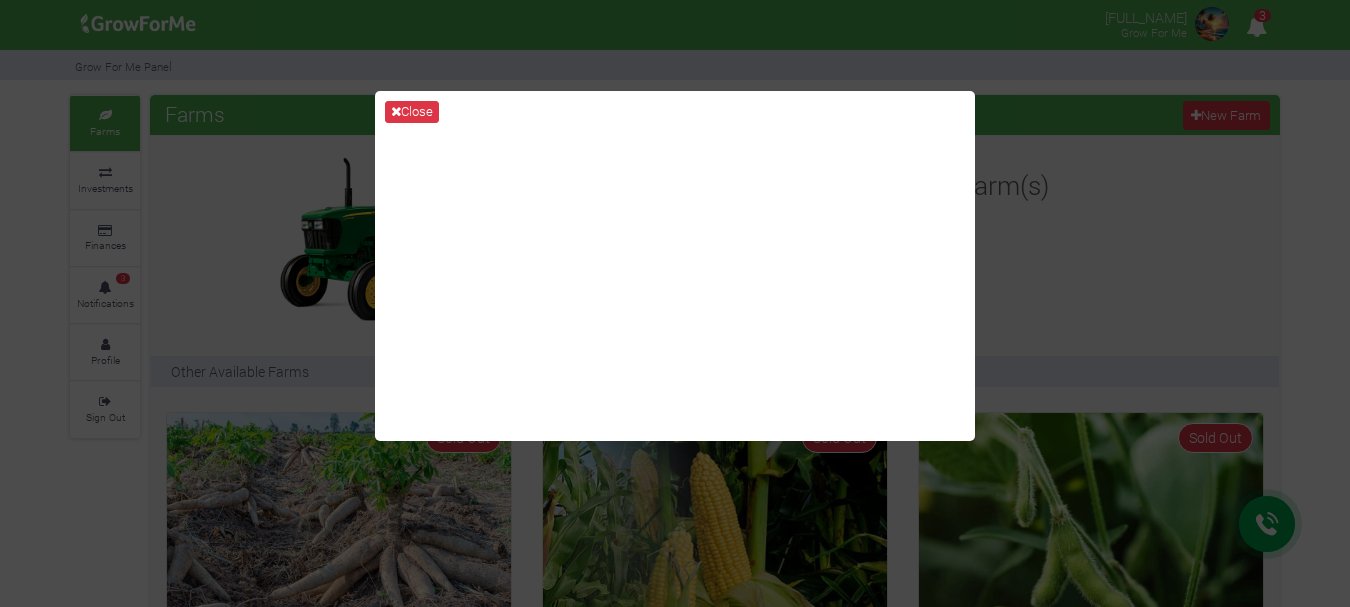 scroll, scrollTop: 0, scrollLeft: 0, axis: both 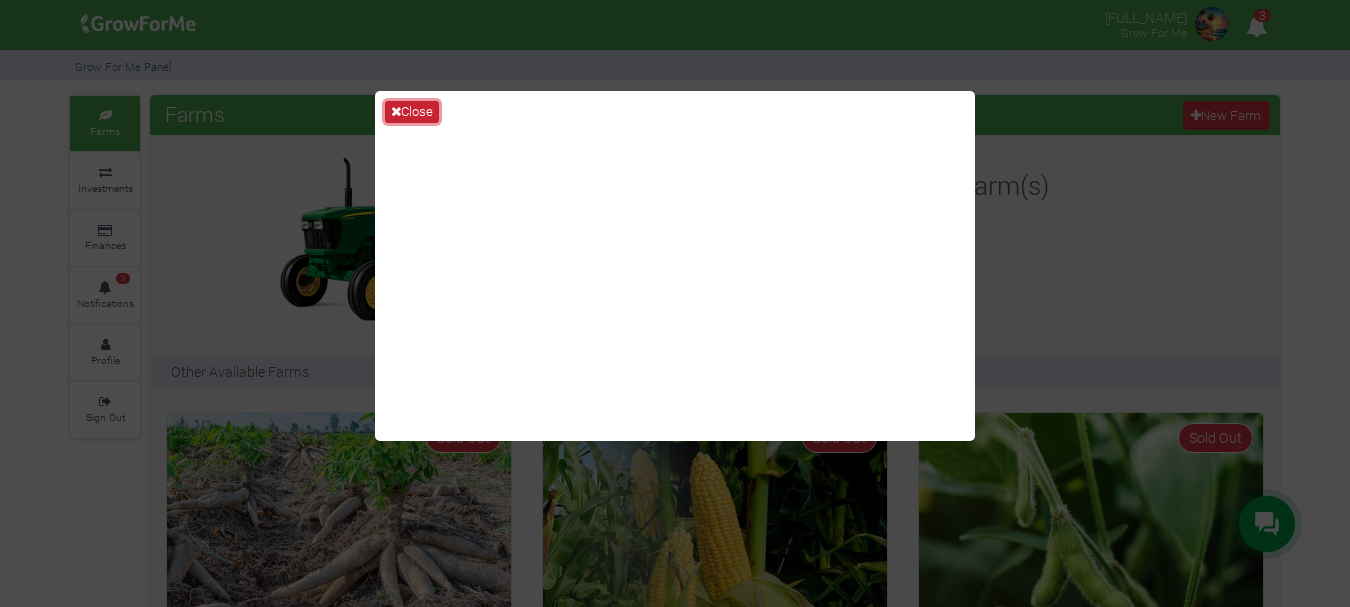 click on "Close" at bounding box center (412, 112) 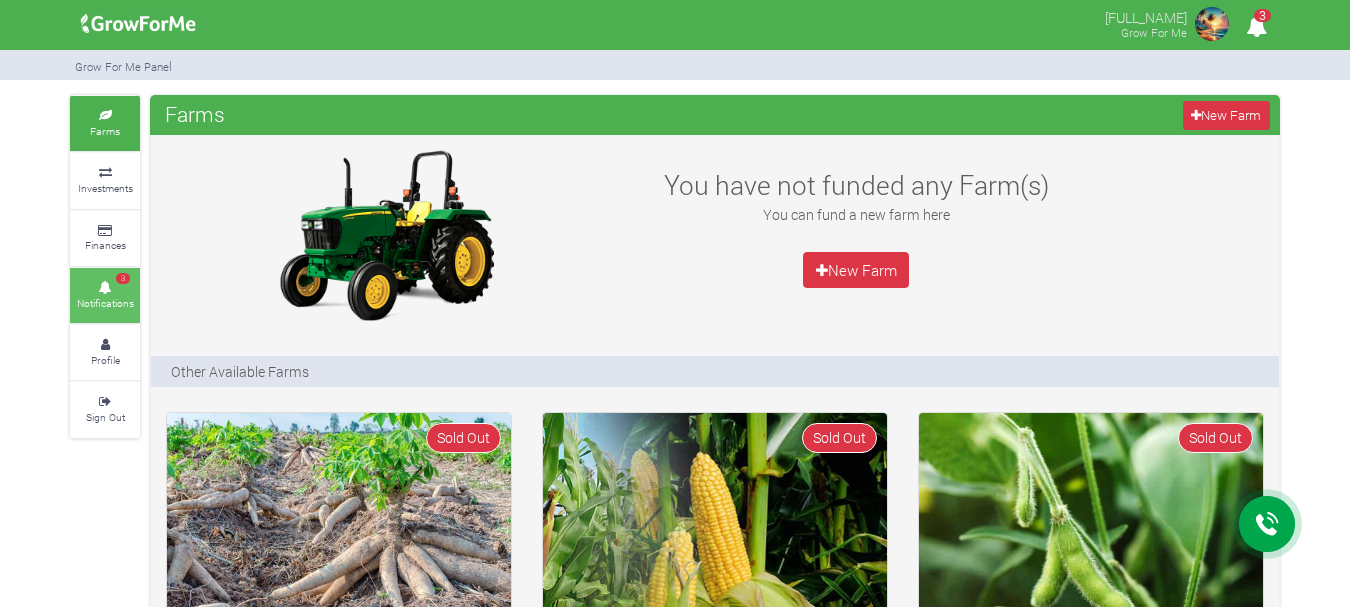 click on "Notifications" at bounding box center [105, 303] 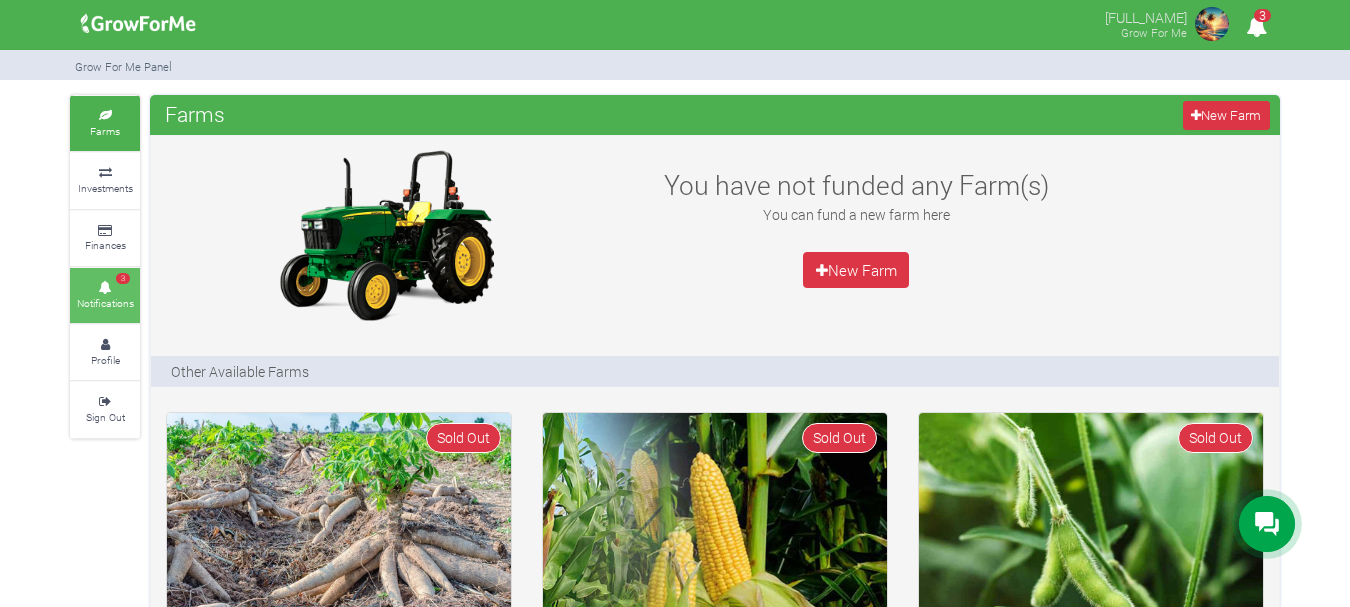 click on "Notifications" at bounding box center (105, 303) 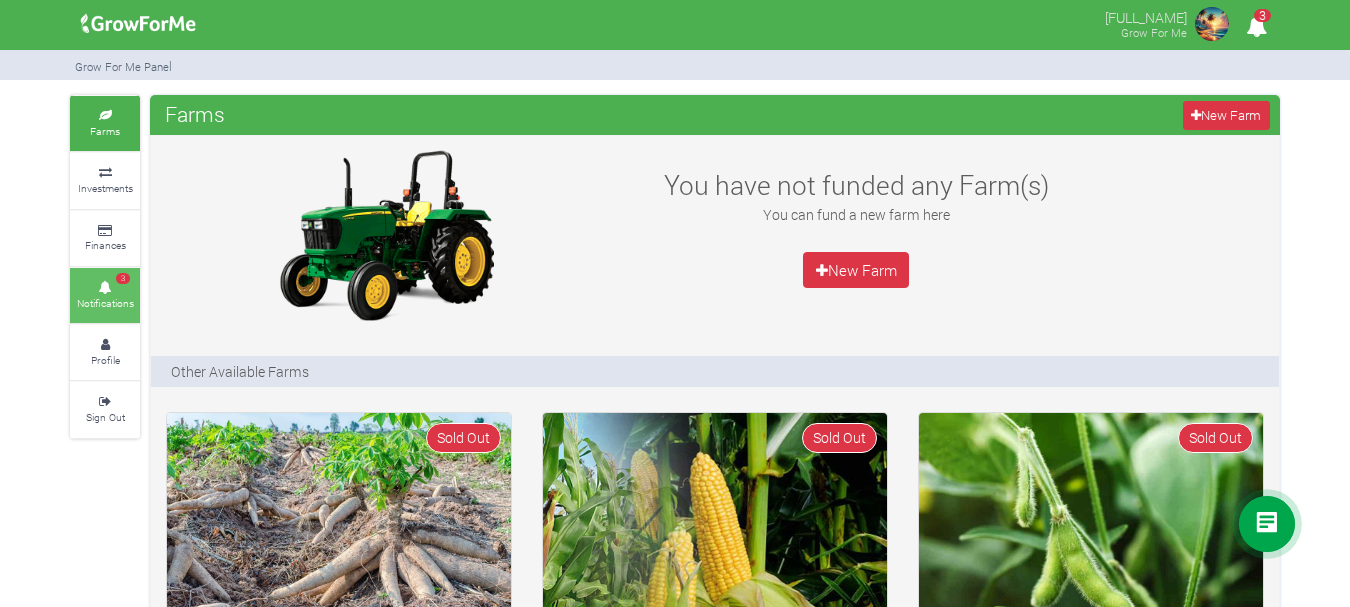 click on "Notifications" at bounding box center (105, 303) 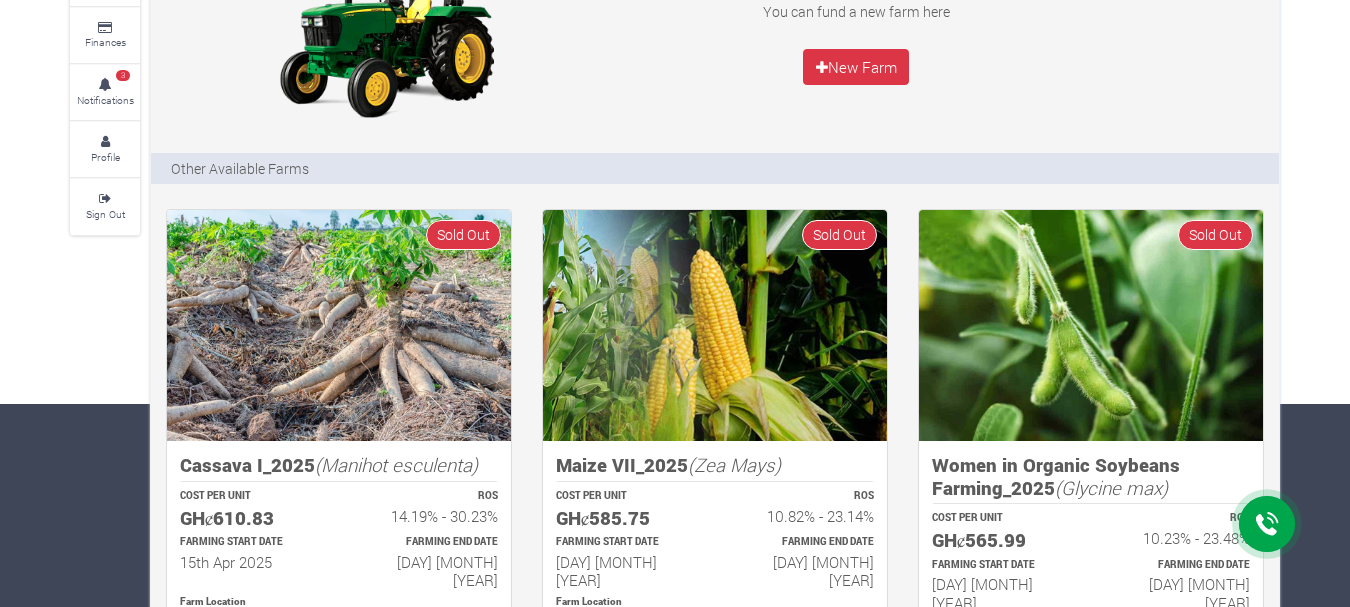 scroll, scrollTop: 325, scrollLeft: 0, axis: vertical 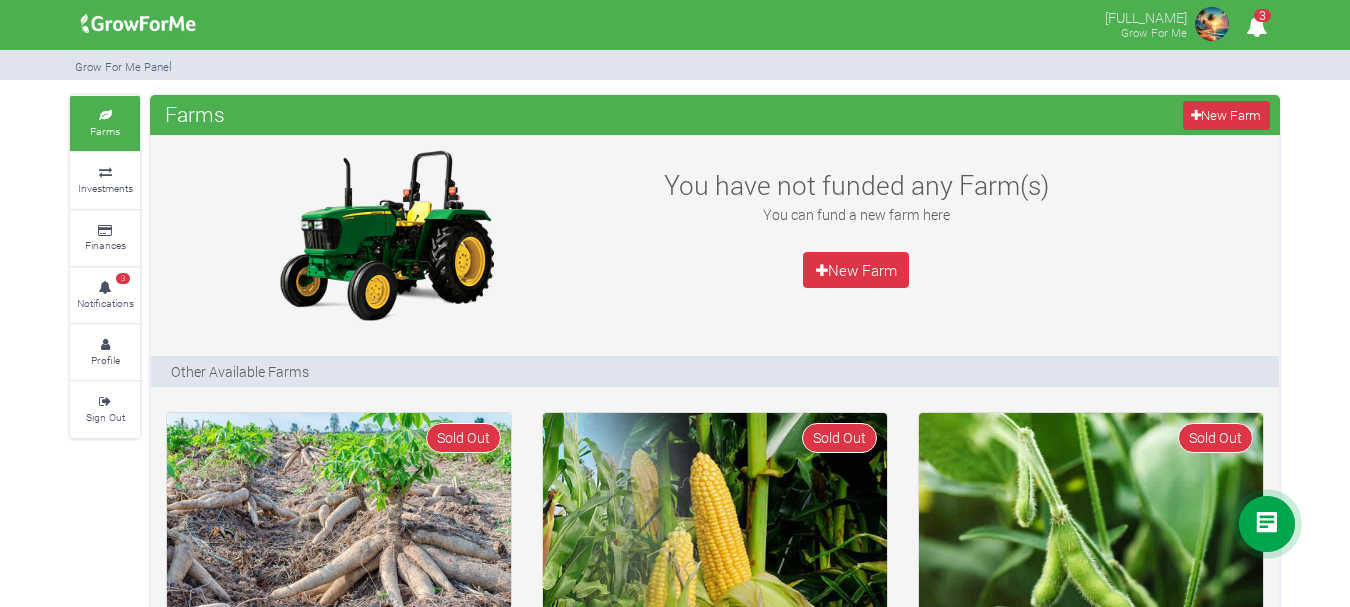 click on "3" at bounding box center [1256, 26] 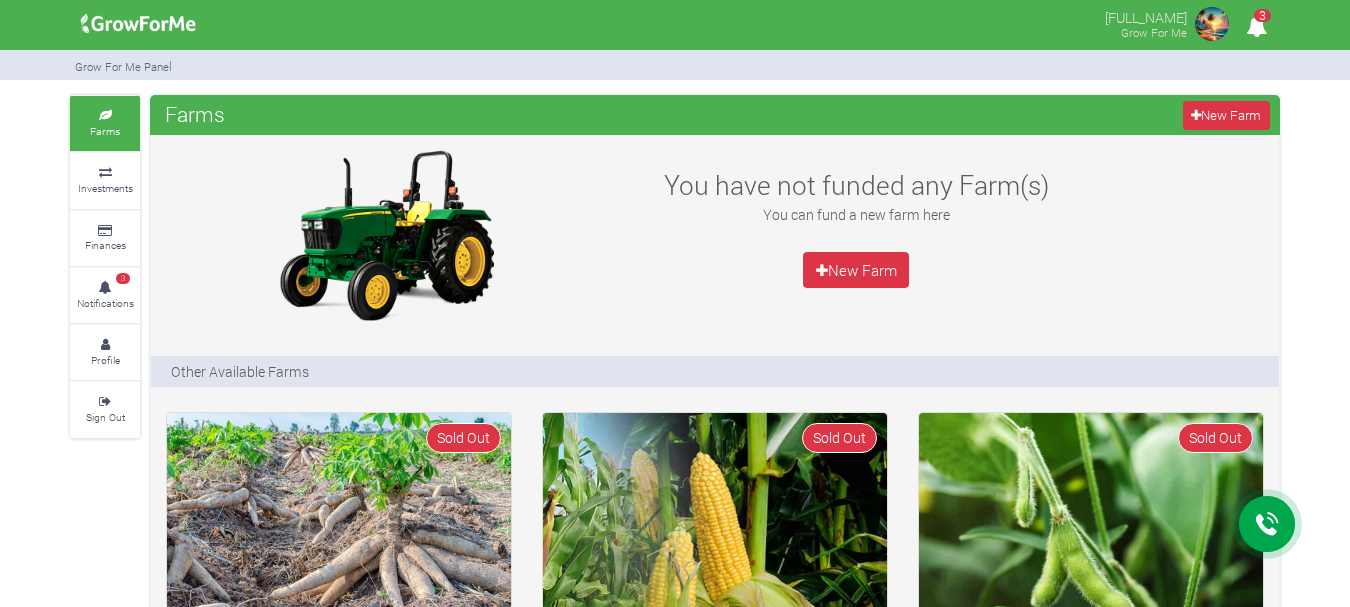 click on "3" at bounding box center [1256, 26] 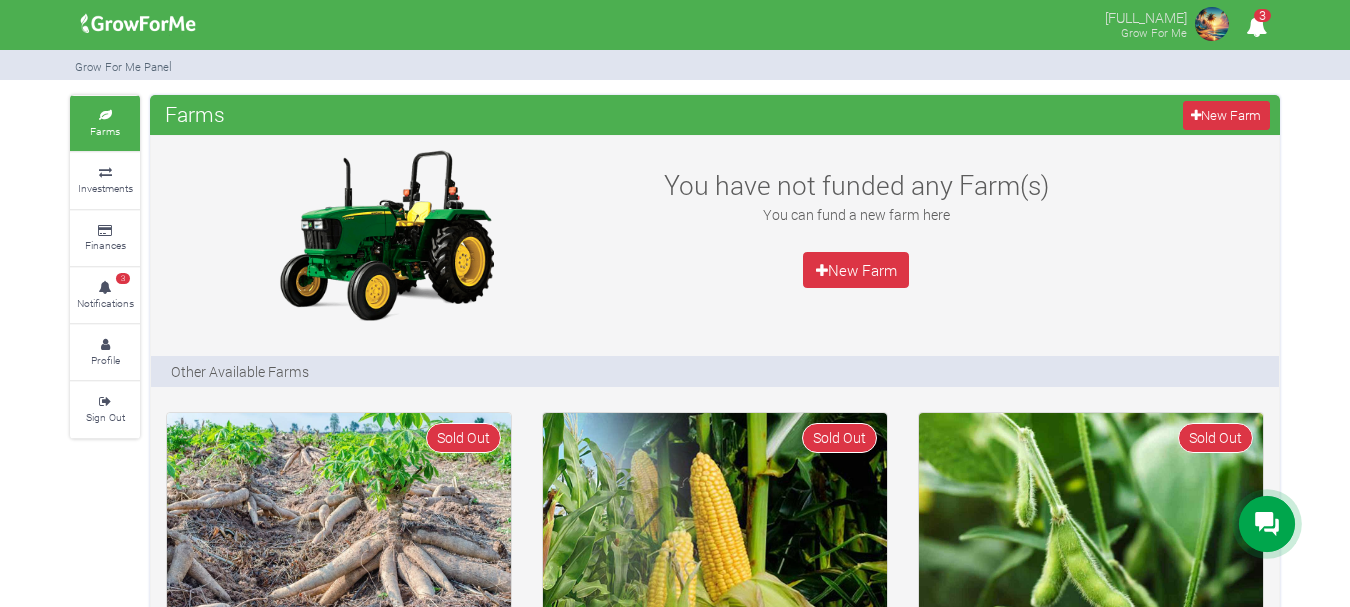 click on "3" at bounding box center (1256, 26) 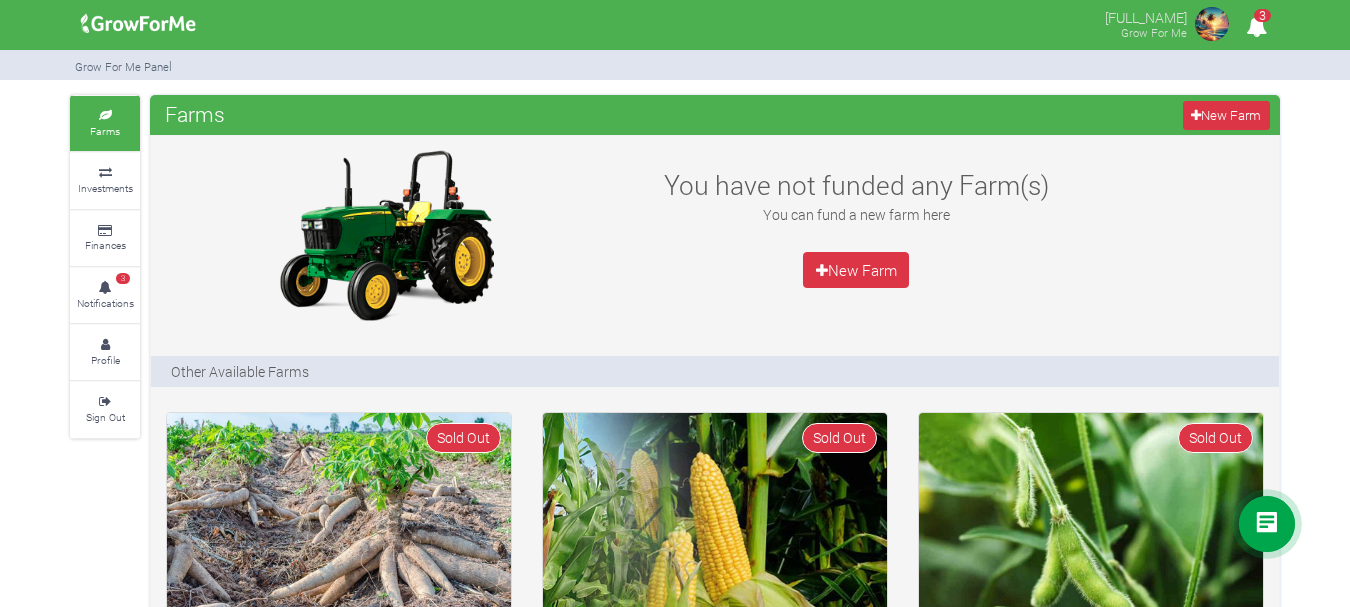 click on "3" at bounding box center (1256, 26) 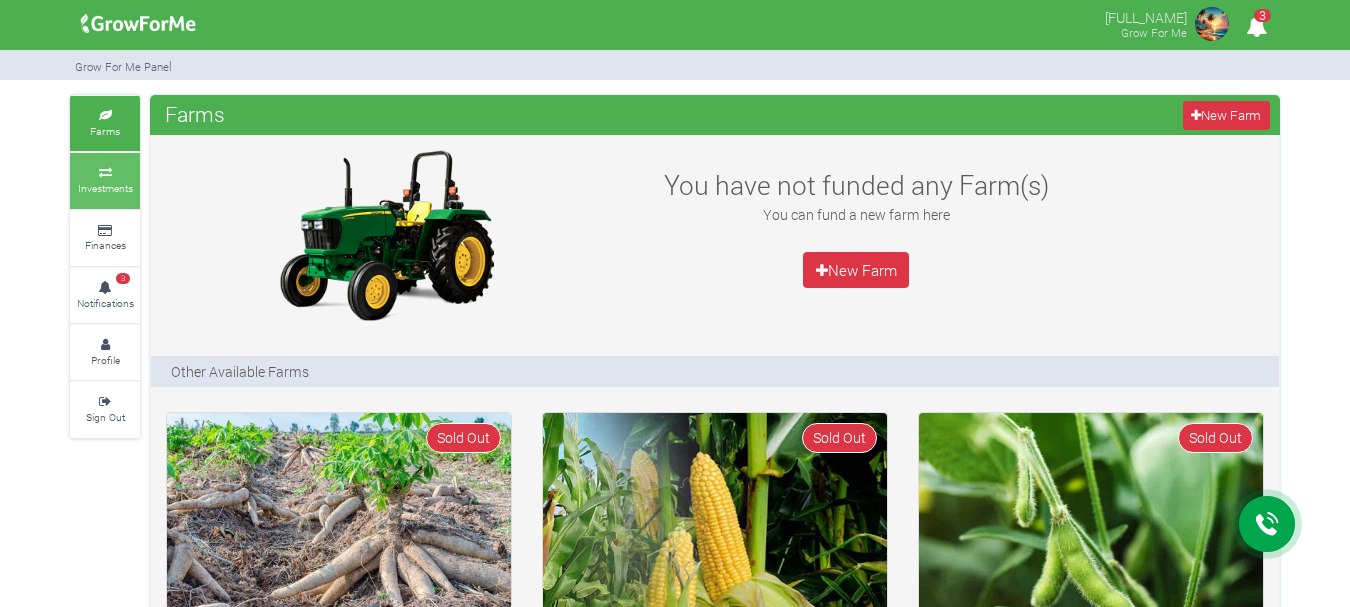 click on "Investments" at bounding box center (105, 180) 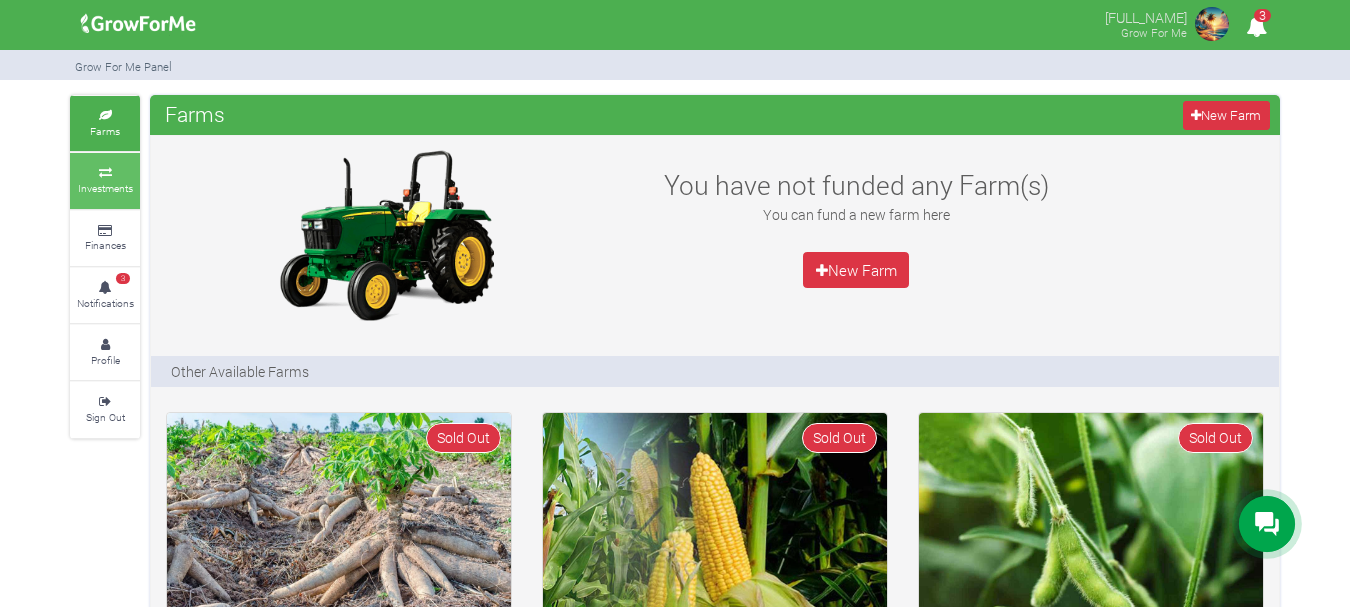click on "Investments" at bounding box center [105, 180] 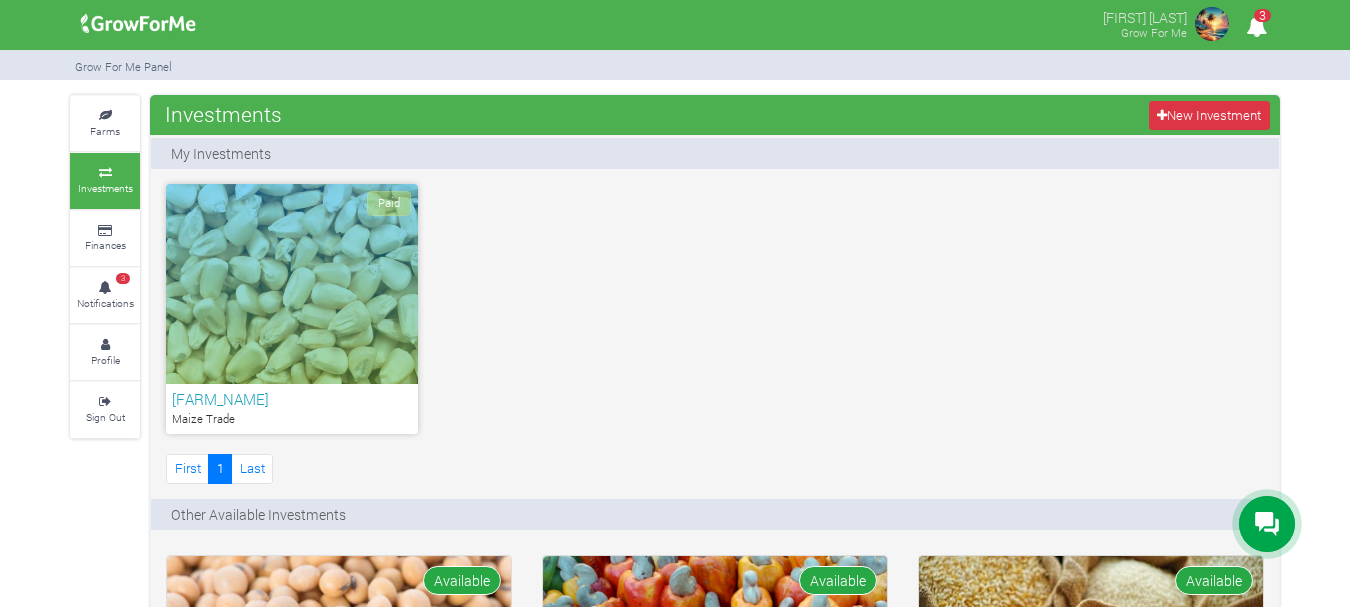 scroll, scrollTop: 0, scrollLeft: 0, axis: both 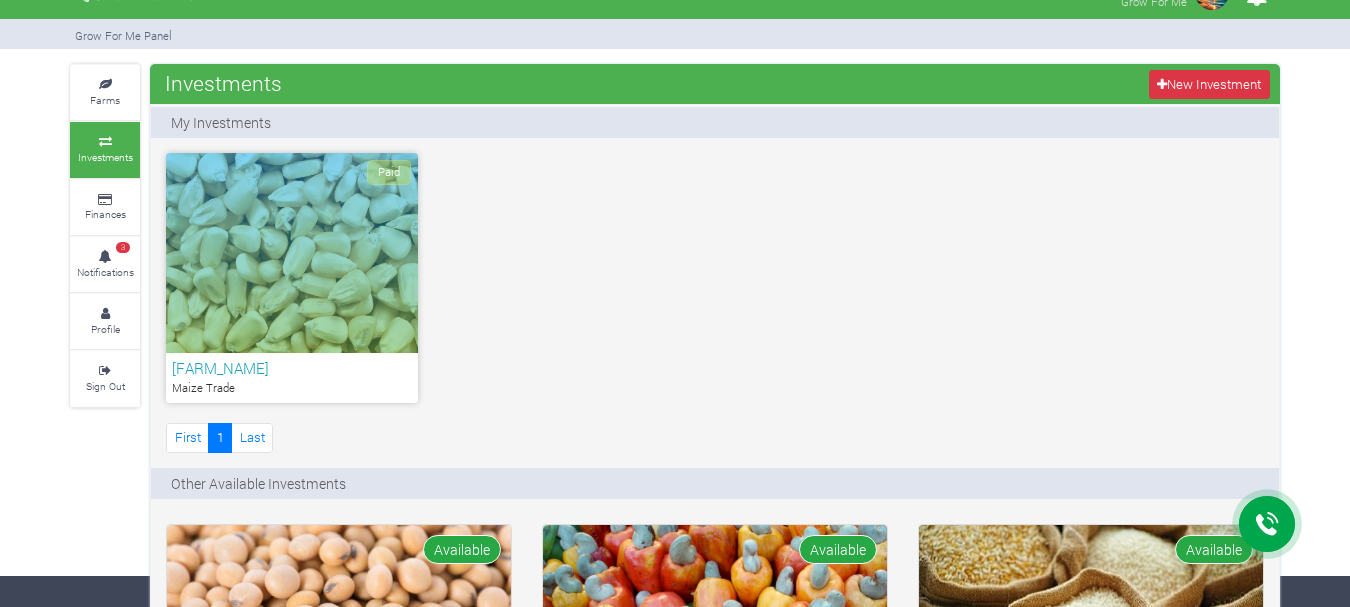 click on "Paid" at bounding box center [292, 253] 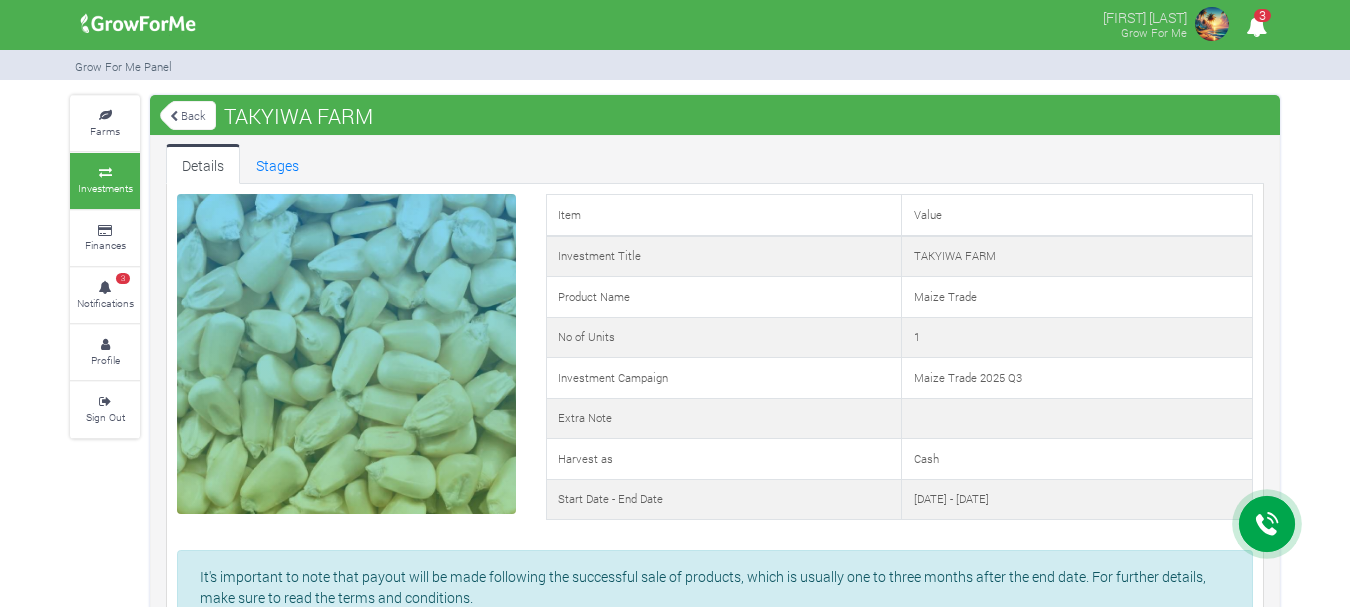 scroll, scrollTop: 0, scrollLeft: 0, axis: both 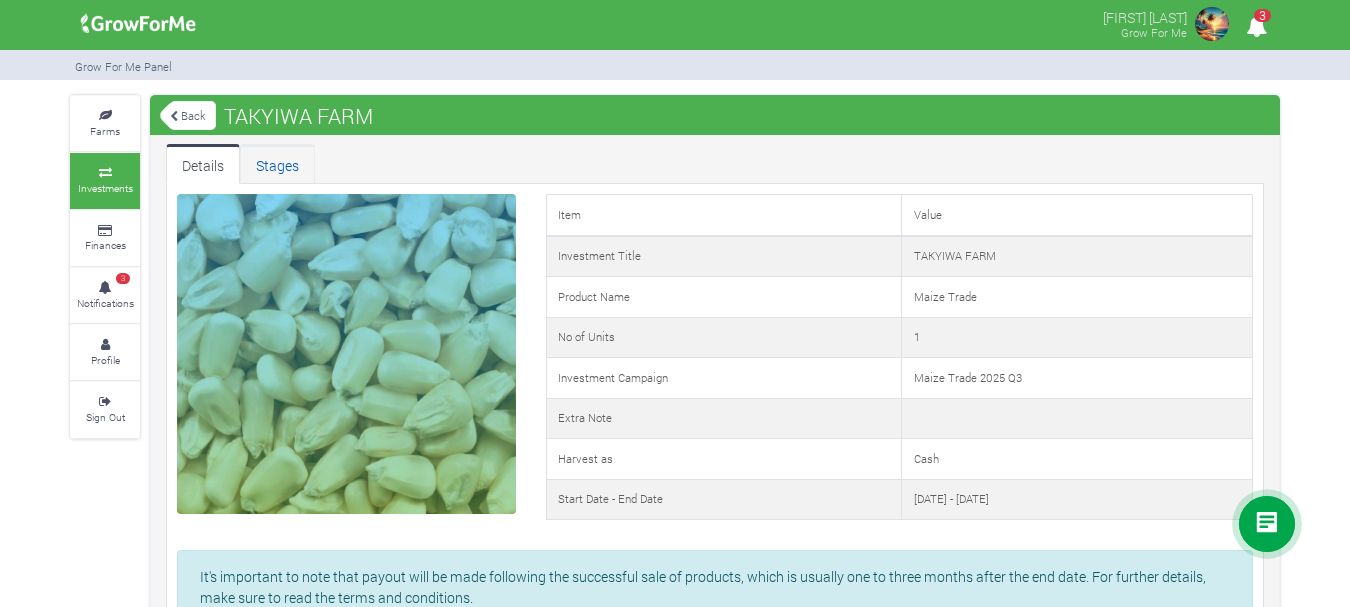 click on "Stages" at bounding box center (277, 164) 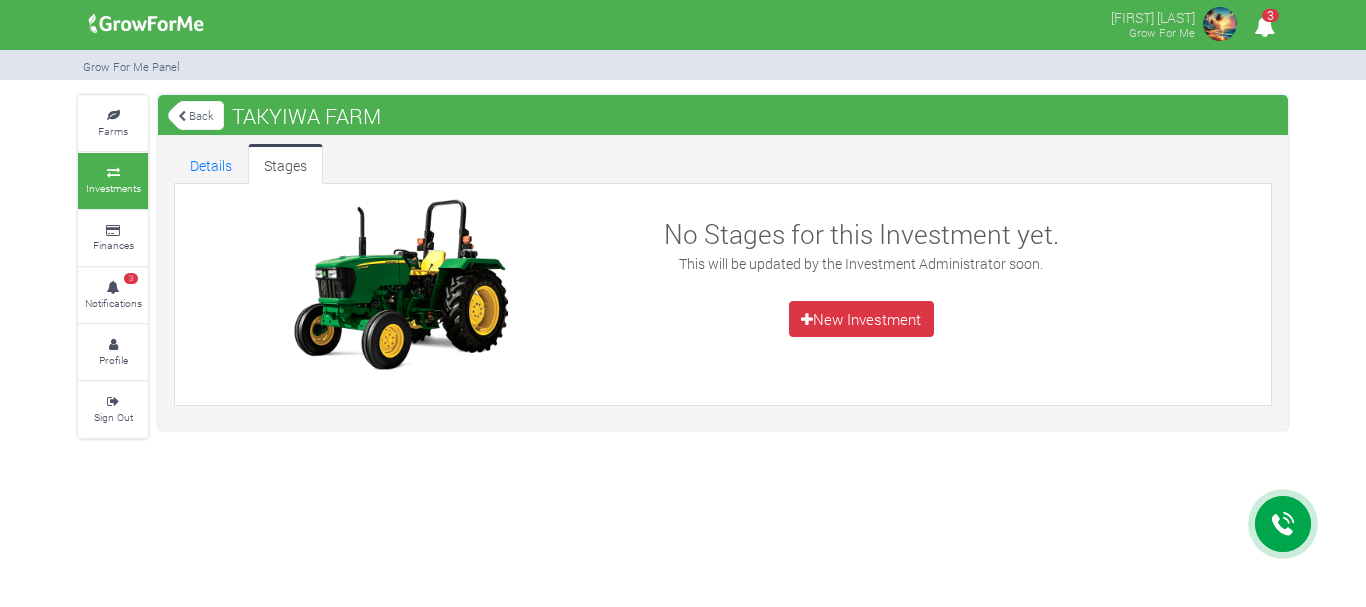 scroll, scrollTop: 0, scrollLeft: 0, axis: both 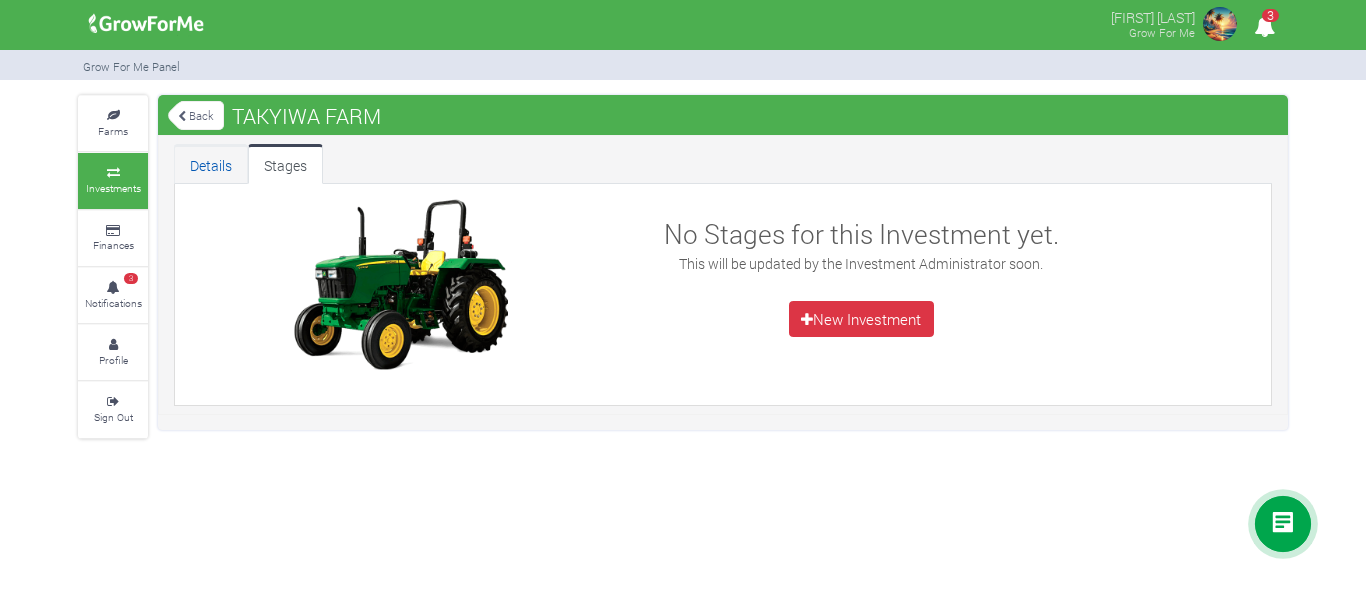 click on "Details" at bounding box center [211, 164] 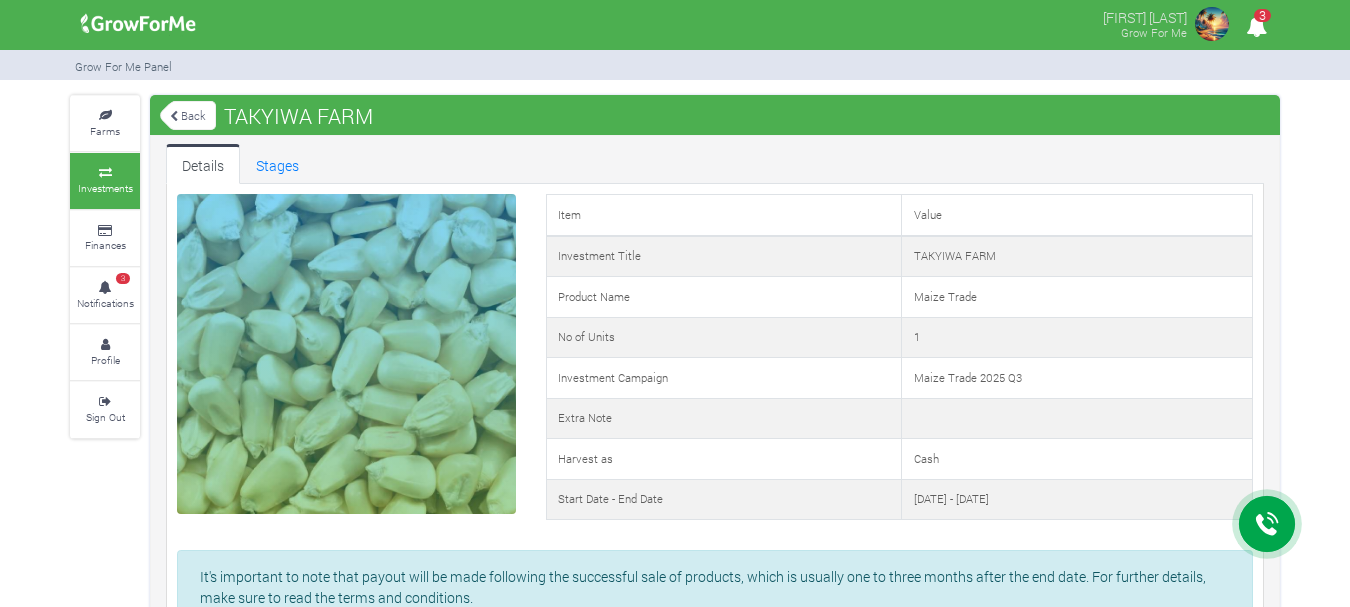 scroll, scrollTop: 0, scrollLeft: 0, axis: both 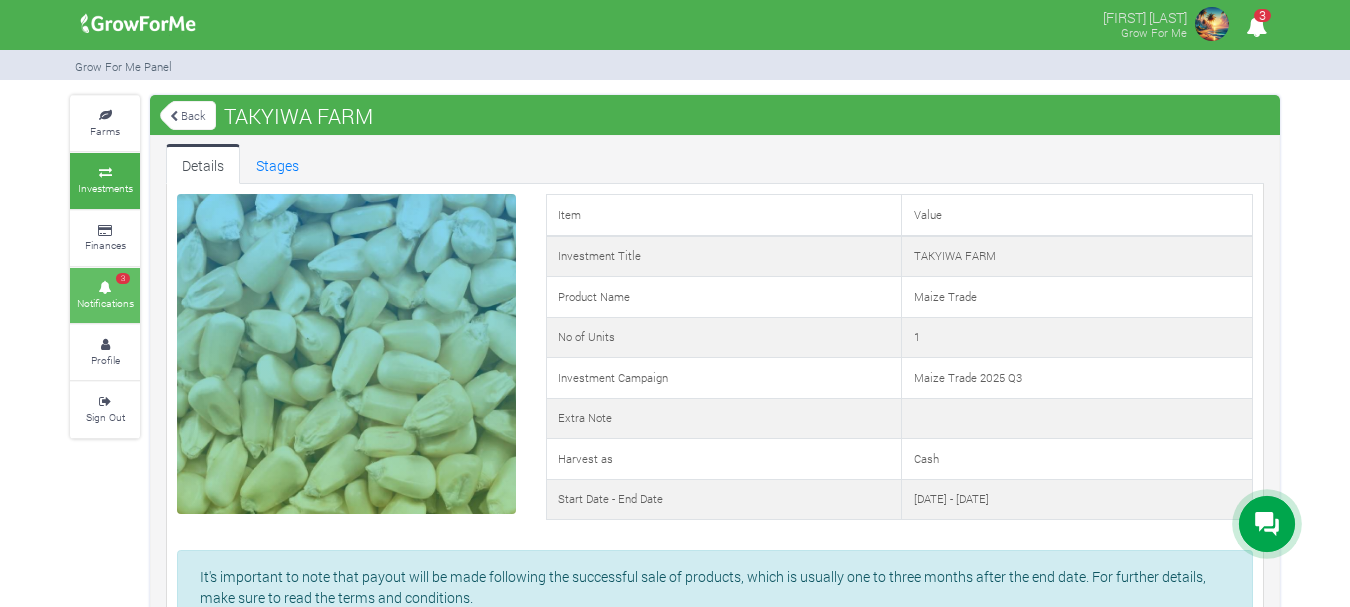 click at bounding box center (105, 288) 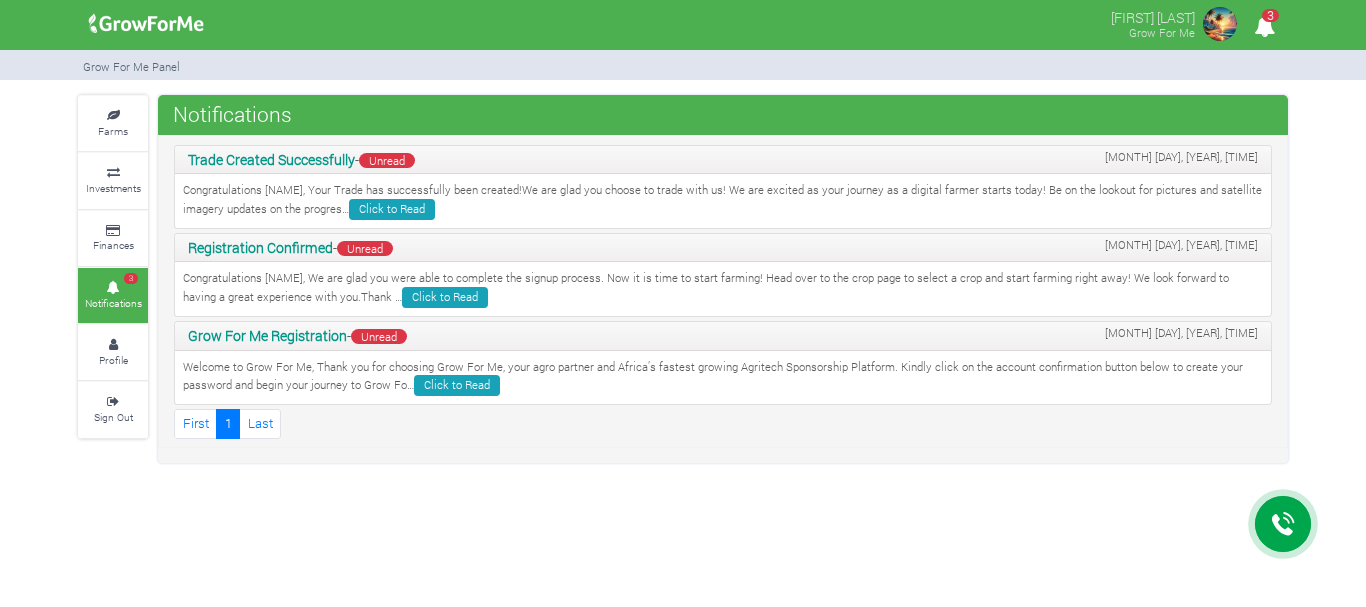scroll, scrollTop: 0, scrollLeft: 0, axis: both 